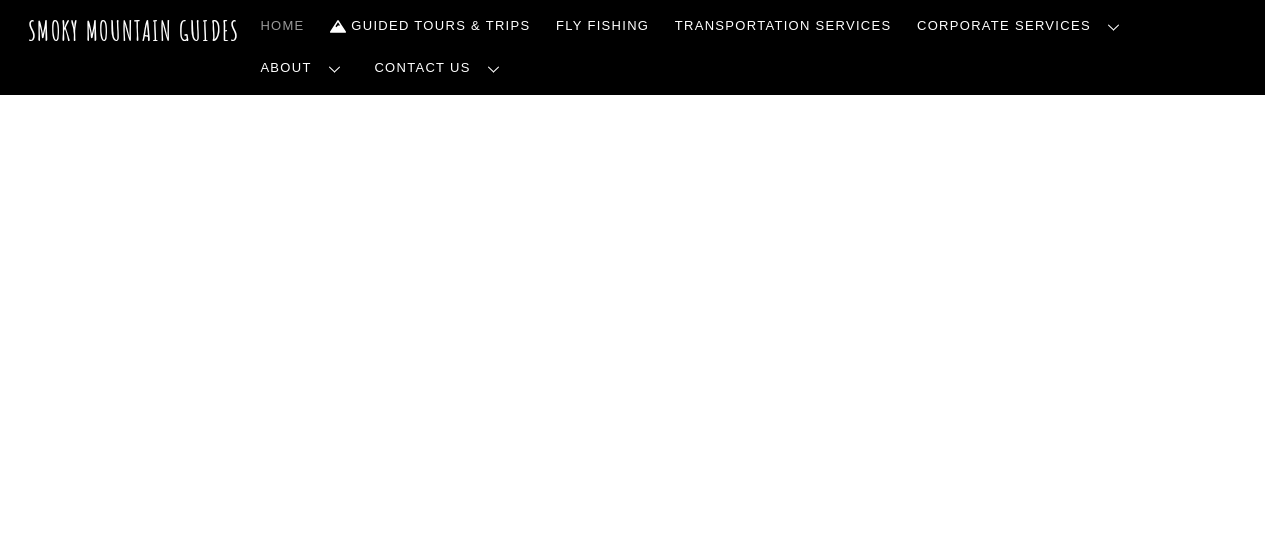 scroll, scrollTop: 0, scrollLeft: 0, axis: both 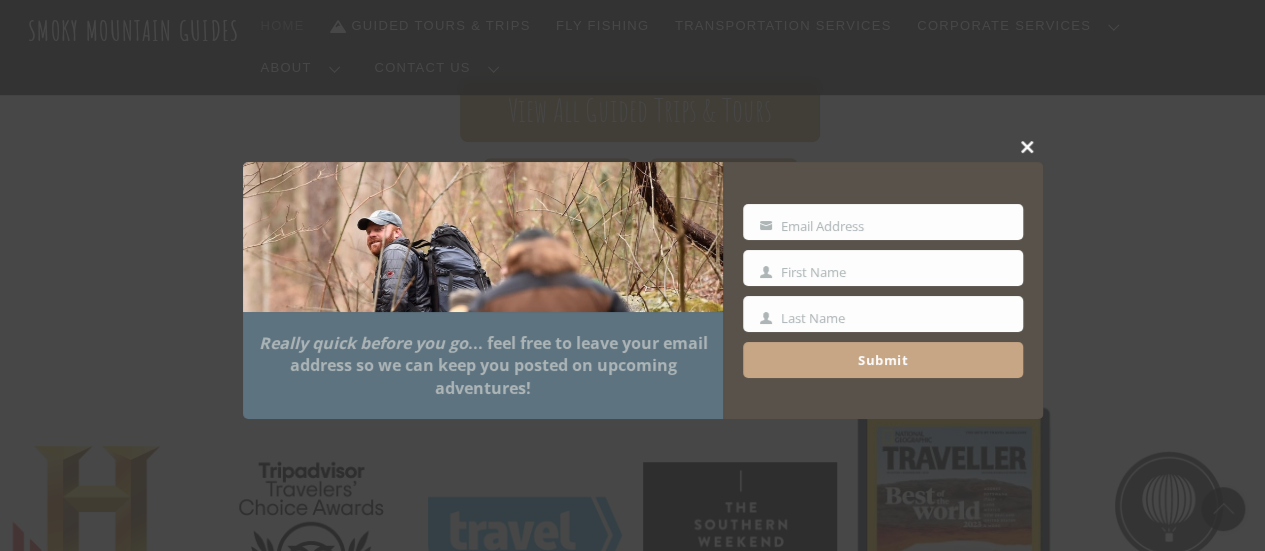 click at bounding box center (1028, 147) 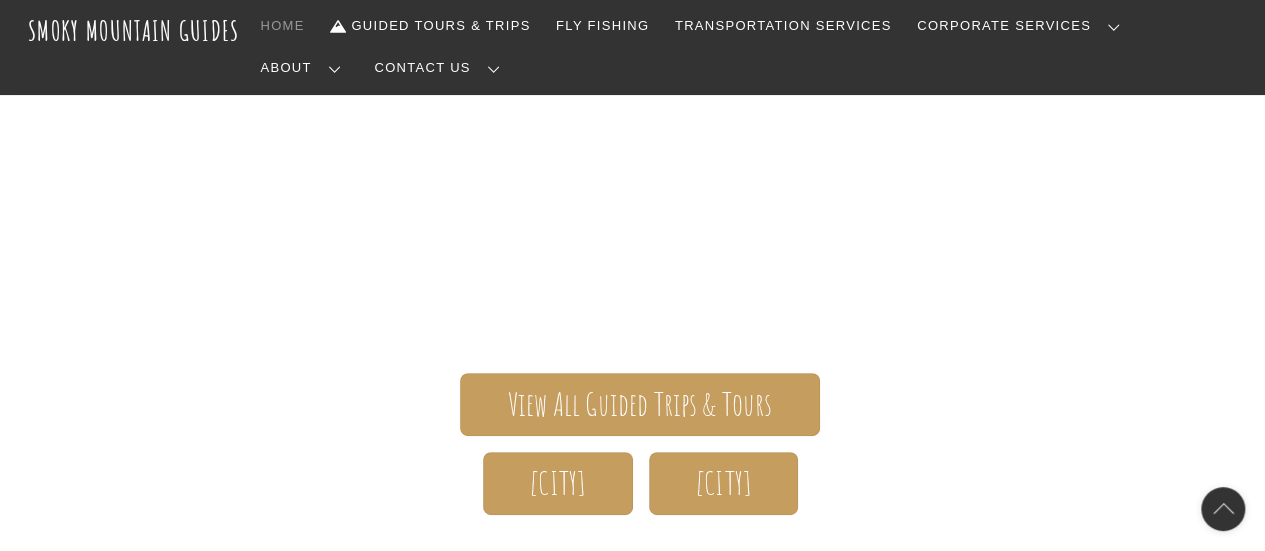 scroll, scrollTop: 200, scrollLeft: 0, axis: vertical 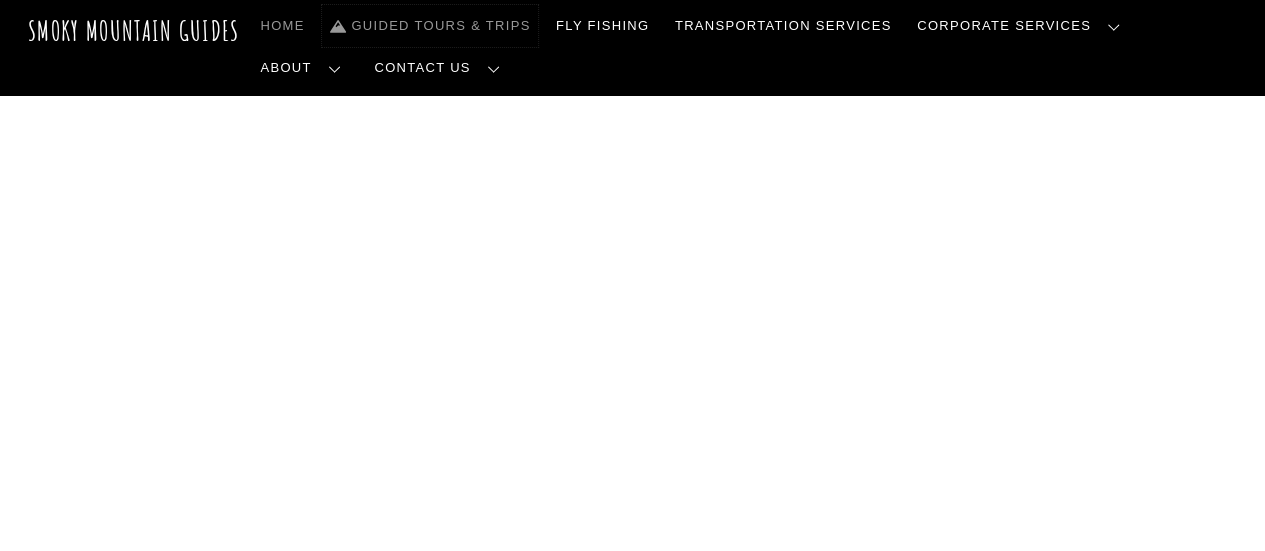 click on "Guided Tours & Trips" at bounding box center [430, 26] 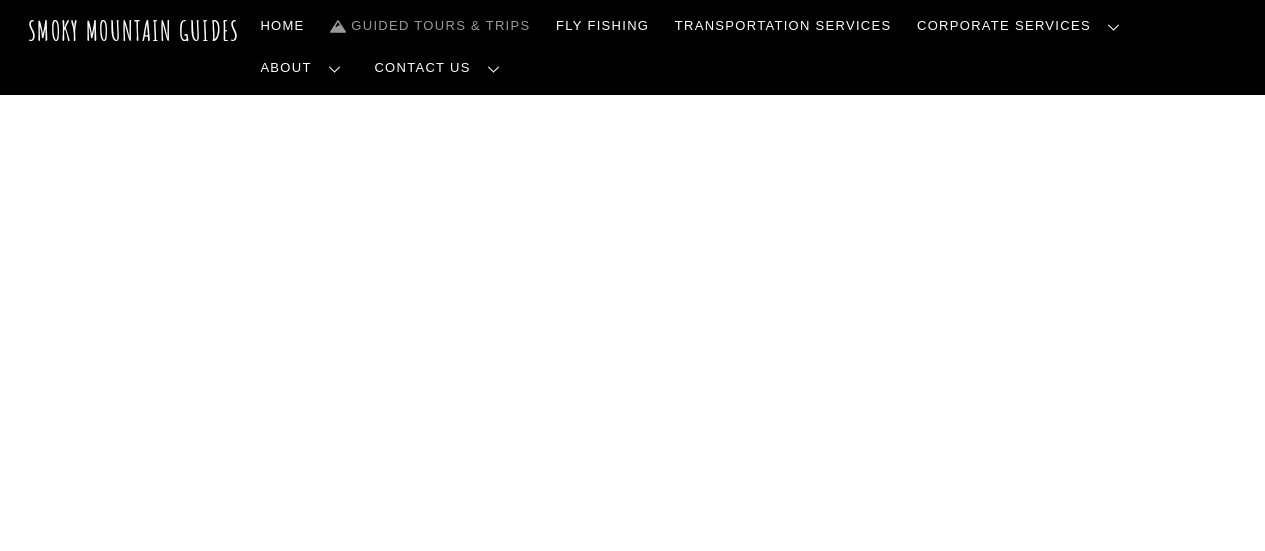 scroll, scrollTop: 0, scrollLeft: 0, axis: both 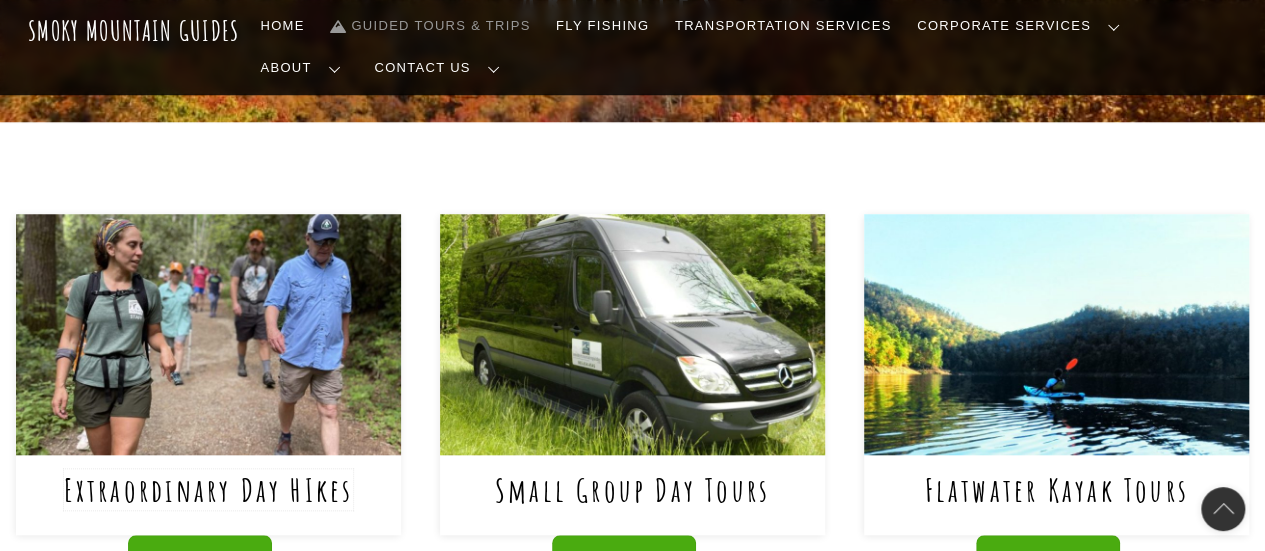 click on "Extraordinary Day HIkes" at bounding box center (209, 489) 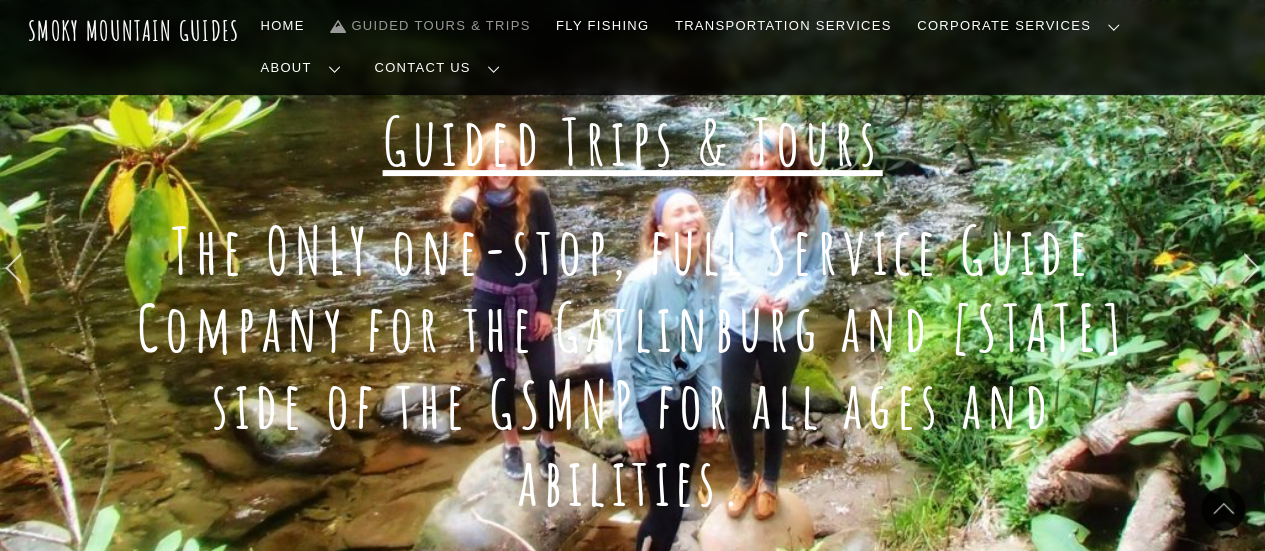 scroll, scrollTop: 0, scrollLeft: 0, axis: both 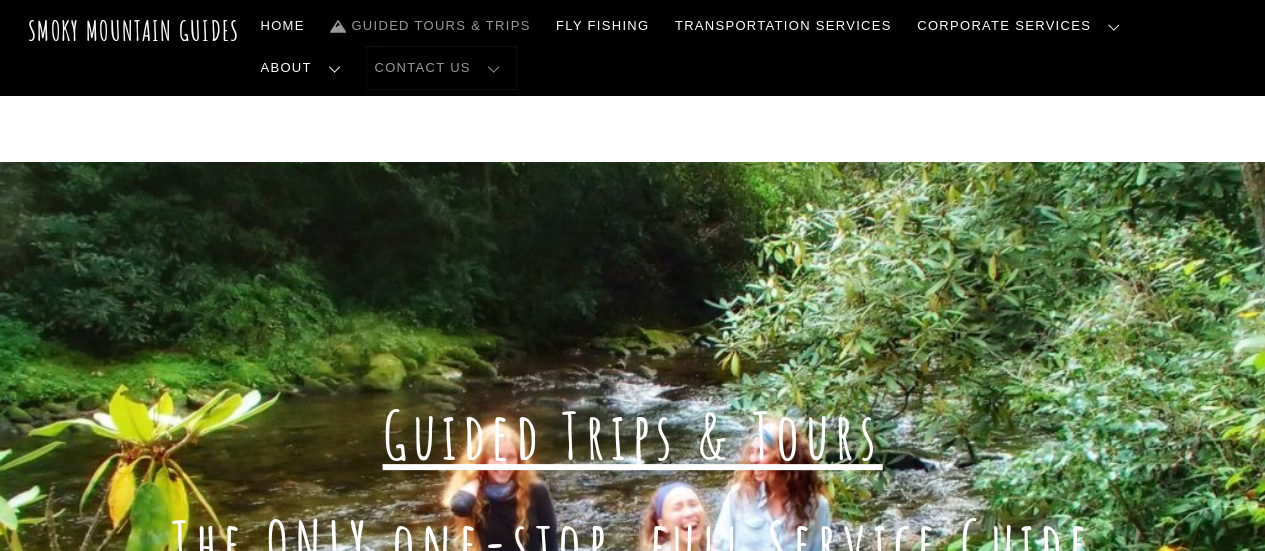 click on "Contact Us" at bounding box center (441, 68) 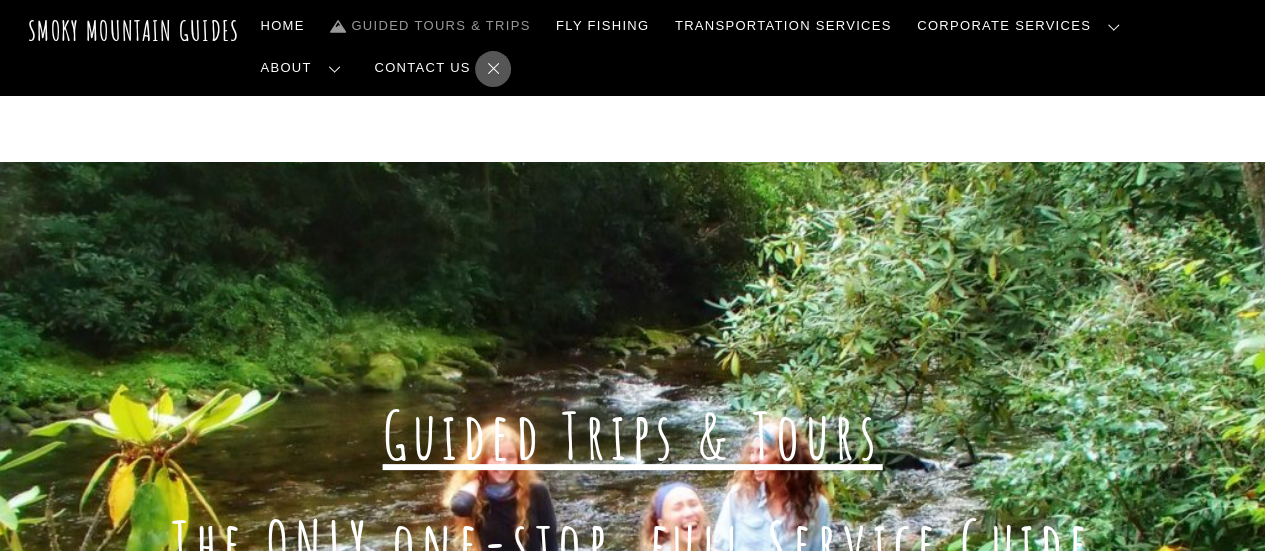 click on "Contact Us" at bounding box center [0, 0] 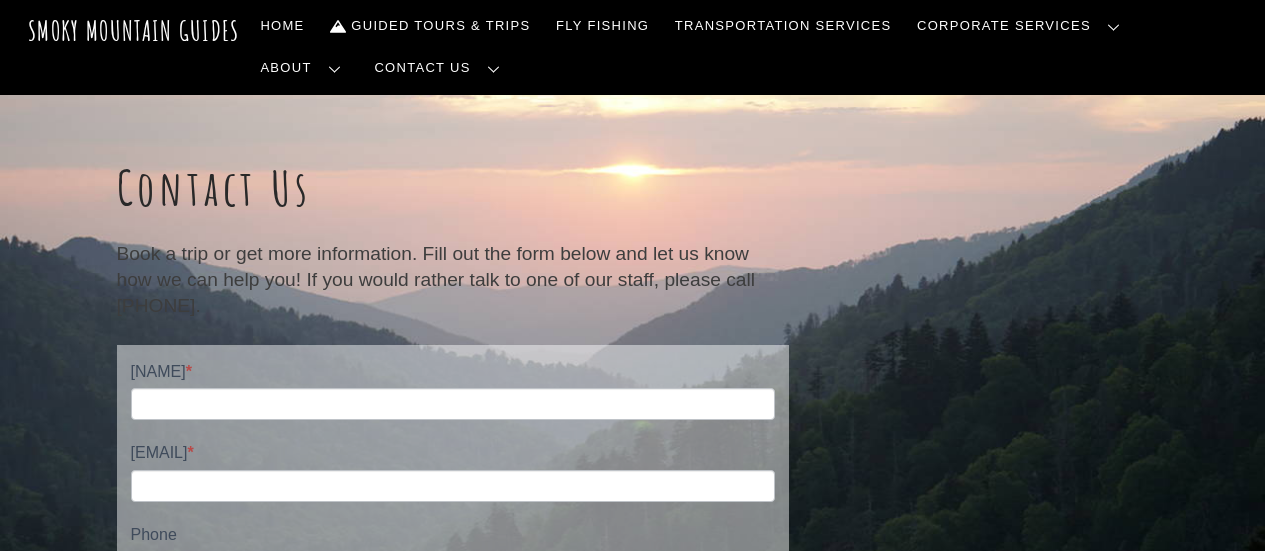 scroll, scrollTop: 0, scrollLeft: 0, axis: both 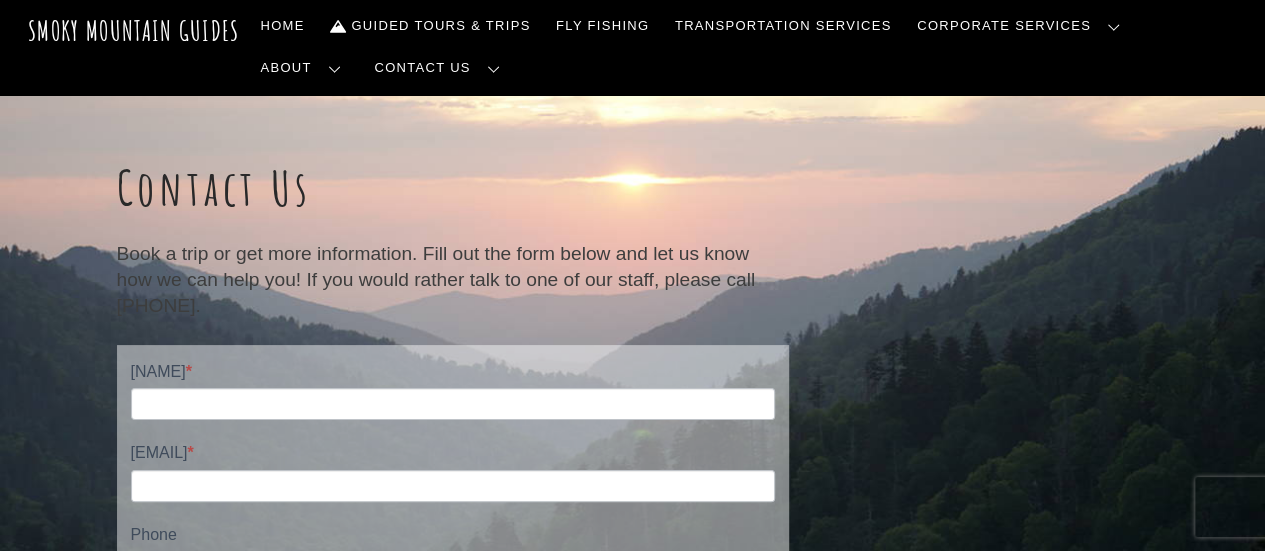 click at bounding box center [1051, 557] 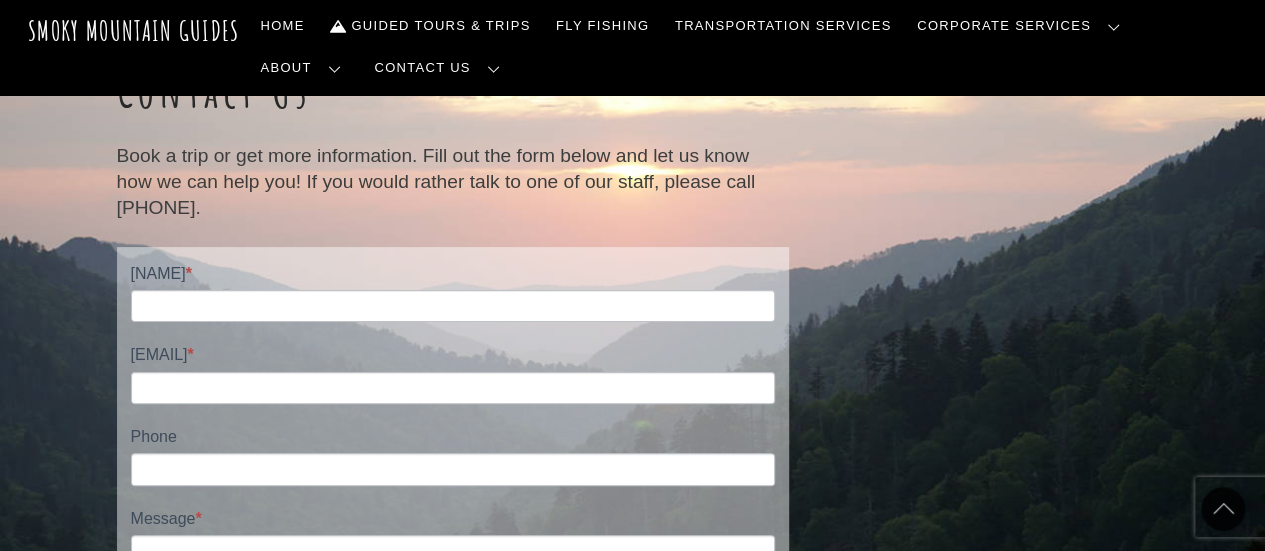 scroll, scrollTop: 104, scrollLeft: 0, axis: vertical 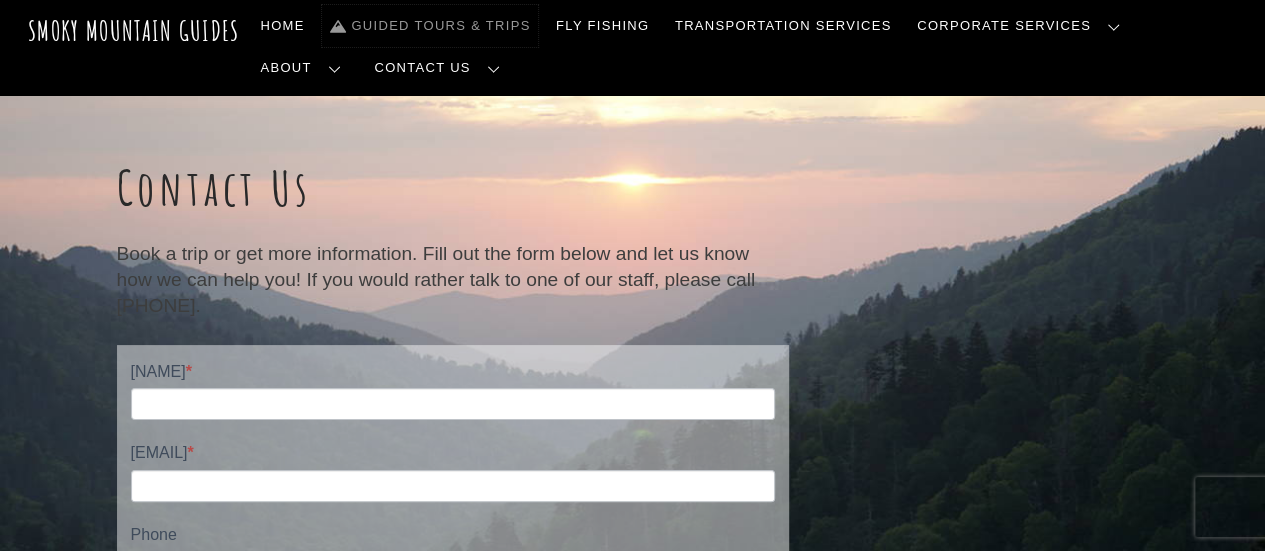 click on "Guided Tours & Trips" at bounding box center (430, 26) 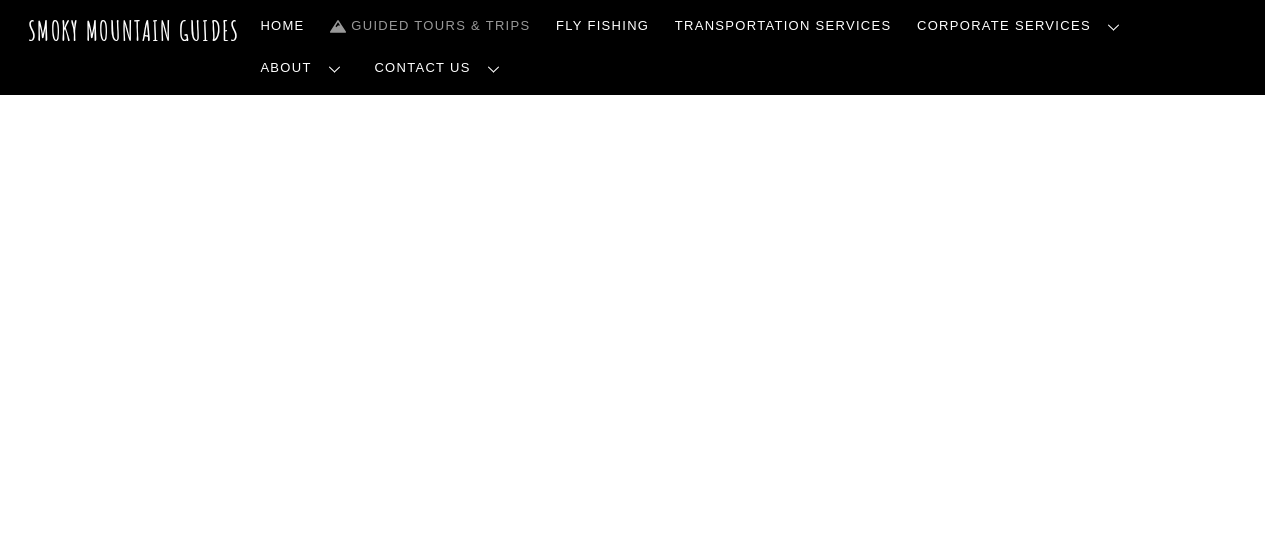 scroll, scrollTop: 0, scrollLeft: 0, axis: both 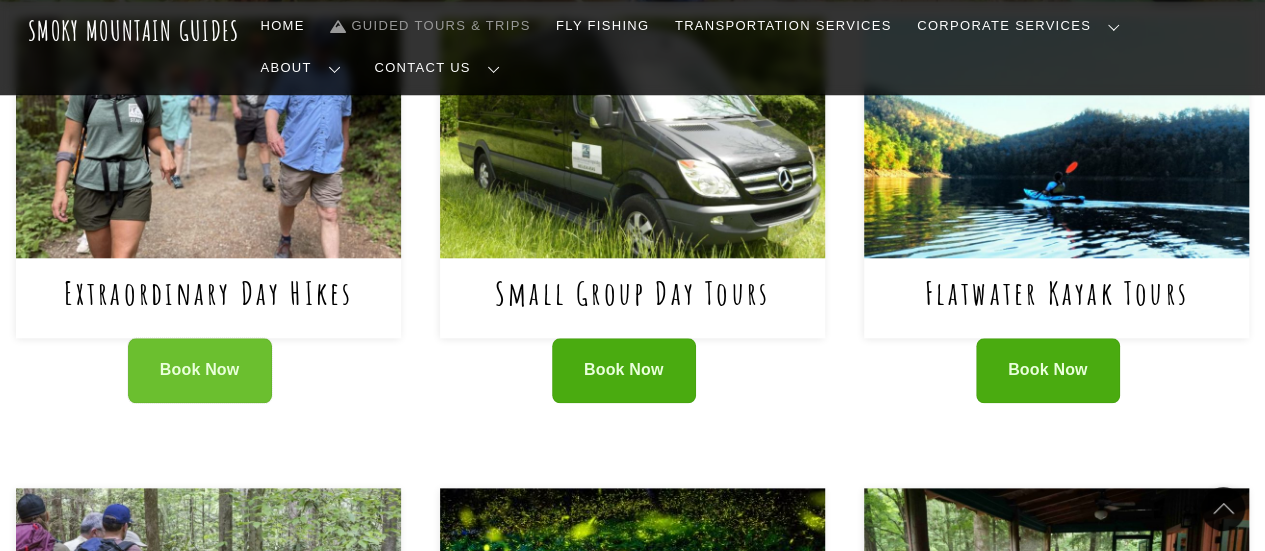 click on "Book Now" at bounding box center (200, 370) 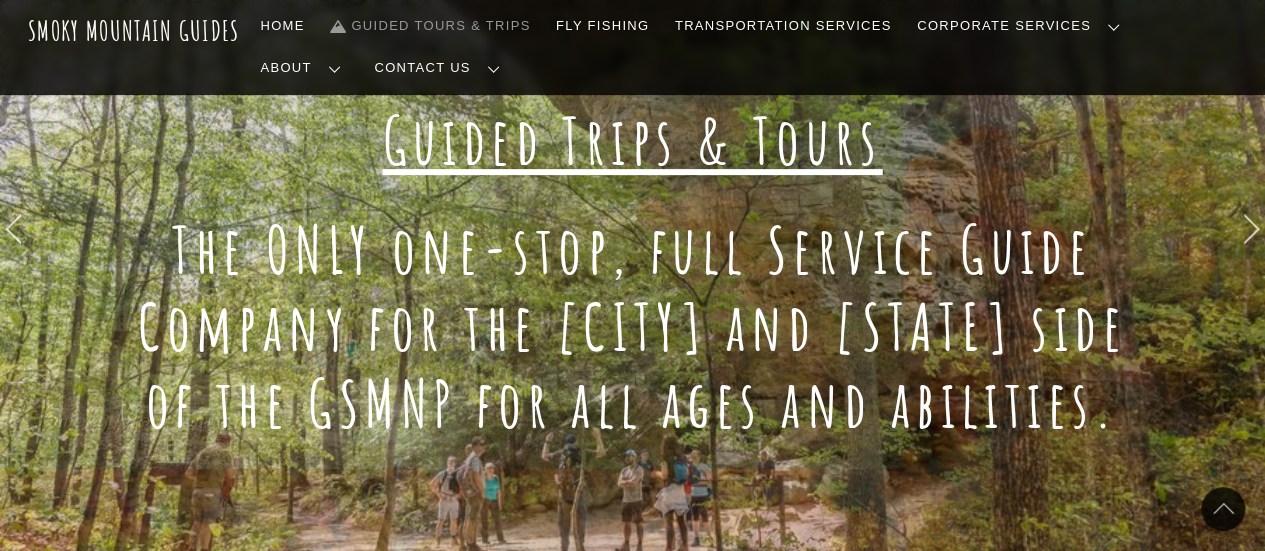 scroll, scrollTop: 0, scrollLeft: 0, axis: both 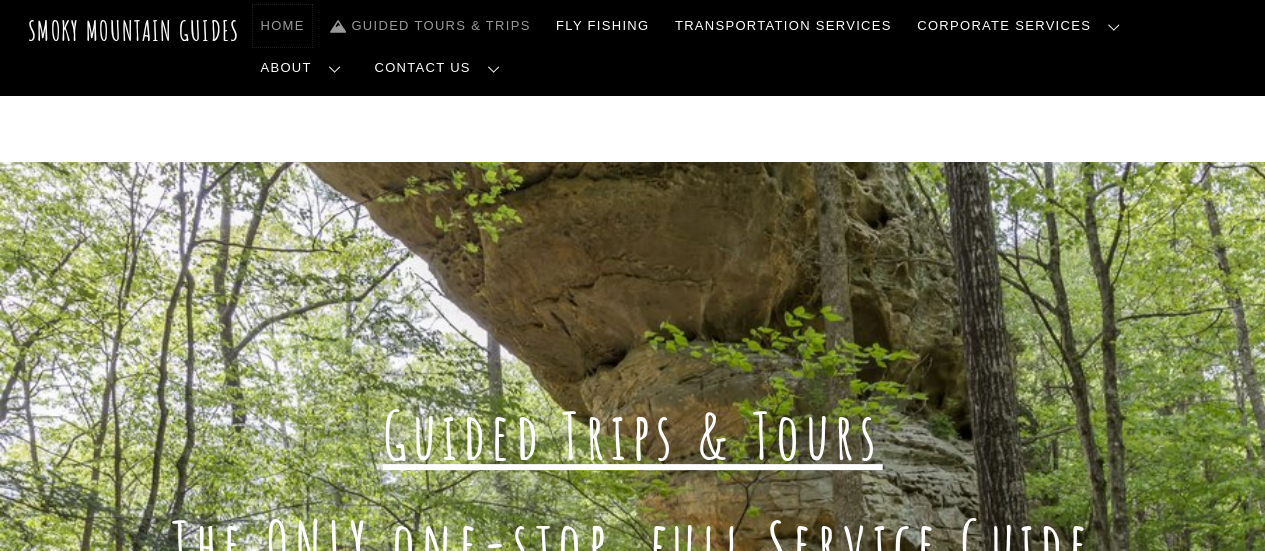 click on "Home" at bounding box center (283, 26) 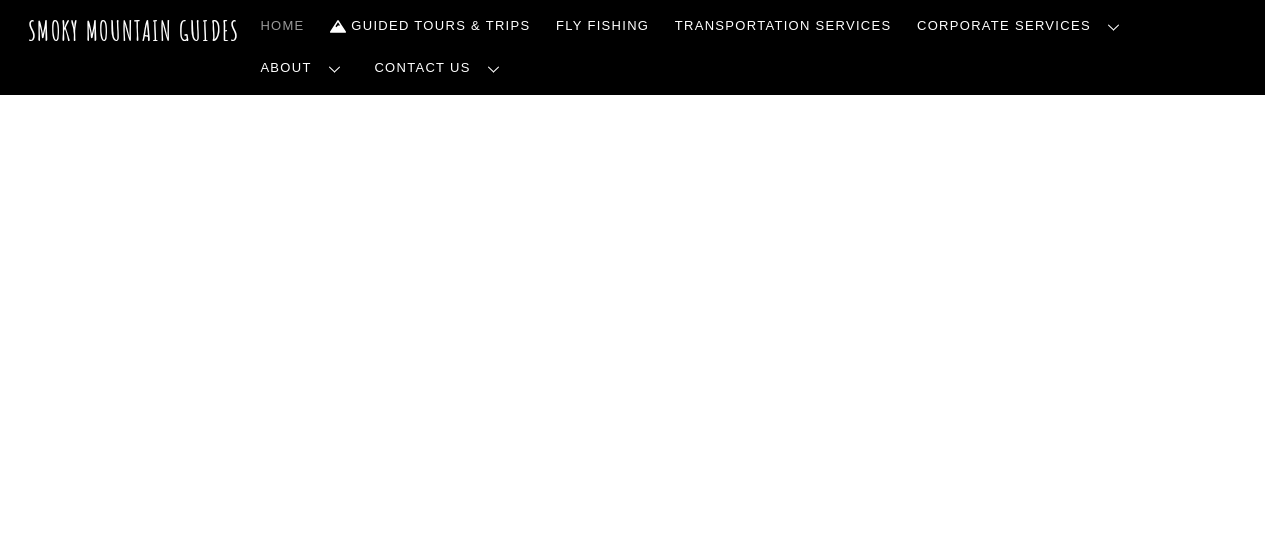 scroll, scrollTop: 0, scrollLeft: 0, axis: both 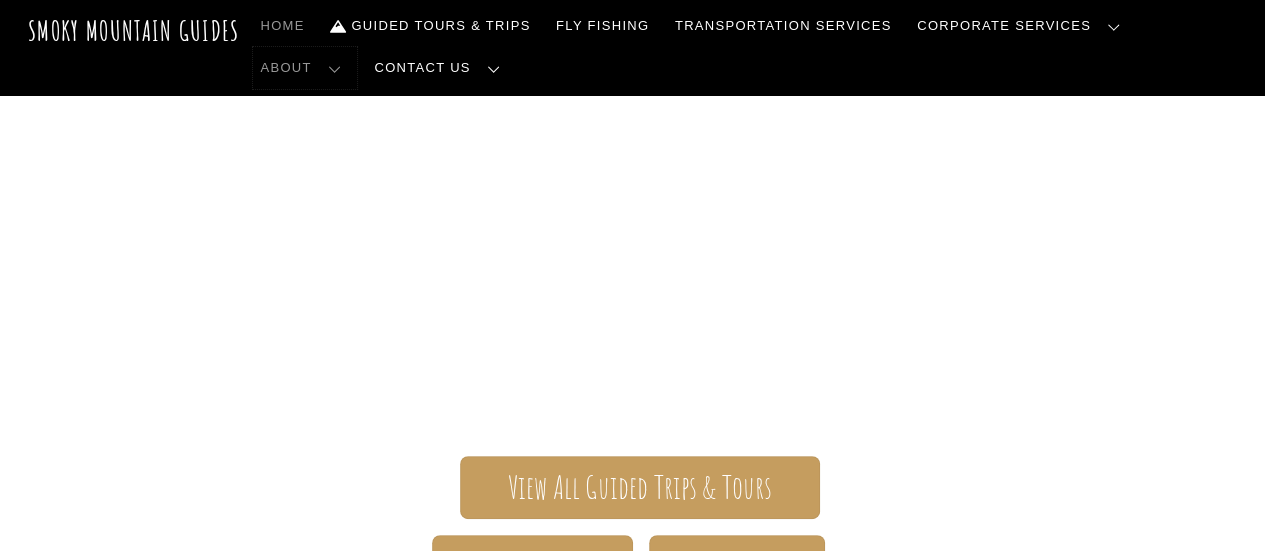 click on "About" at bounding box center (305, 68) 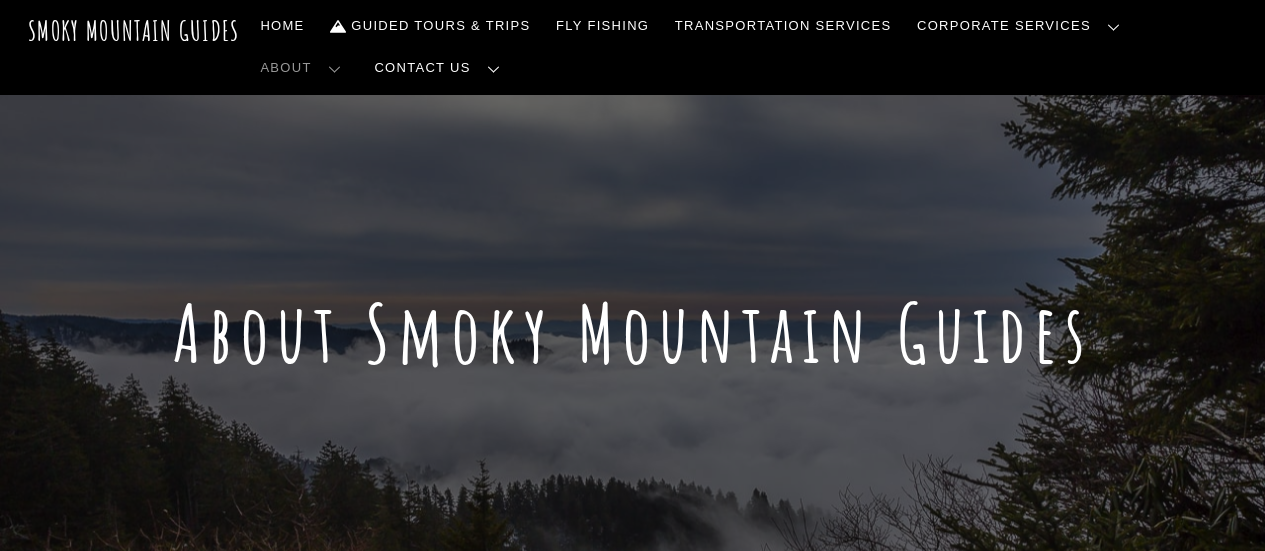 scroll, scrollTop: 0, scrollLeft: 0, axis: both 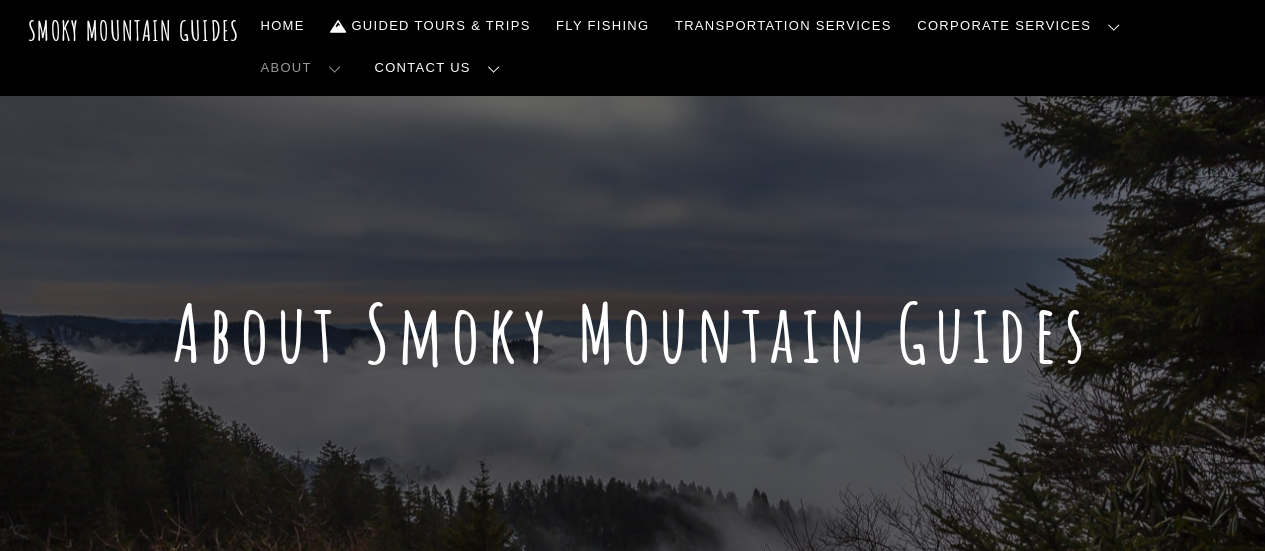 drag, startPoint x: 1269, startPoint y: 41, endPoint x: 1246, endPoint y: 15, distance: 34.713108 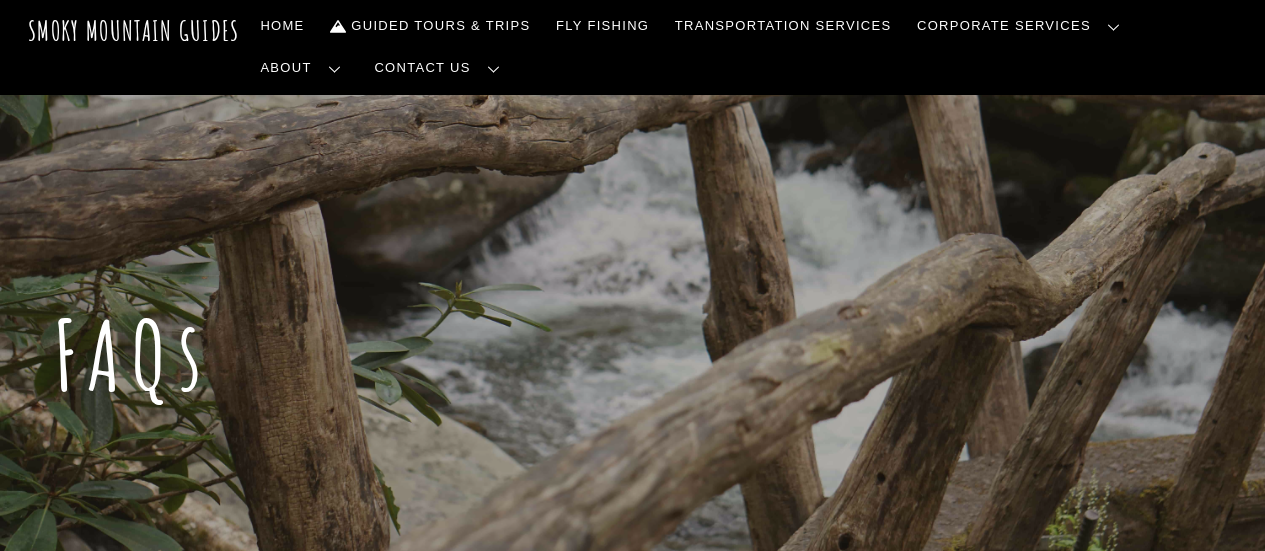 scroll, scrollTop: 0, scrollLeft: 0, axis: both 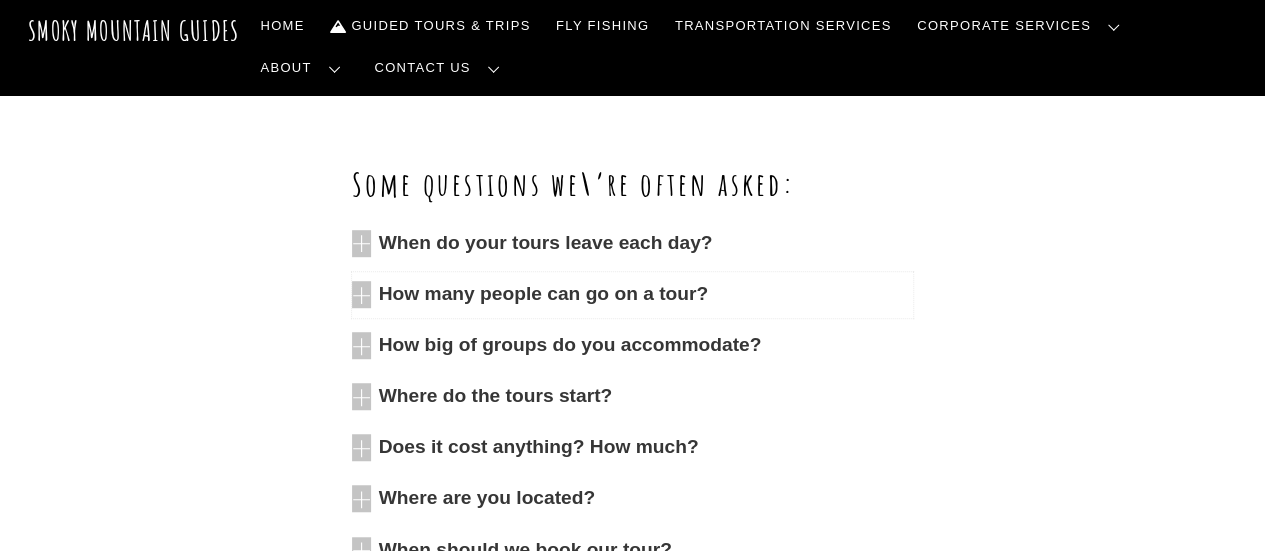 click on "How many people can go on a tour?" at bounding box center (646, 294) 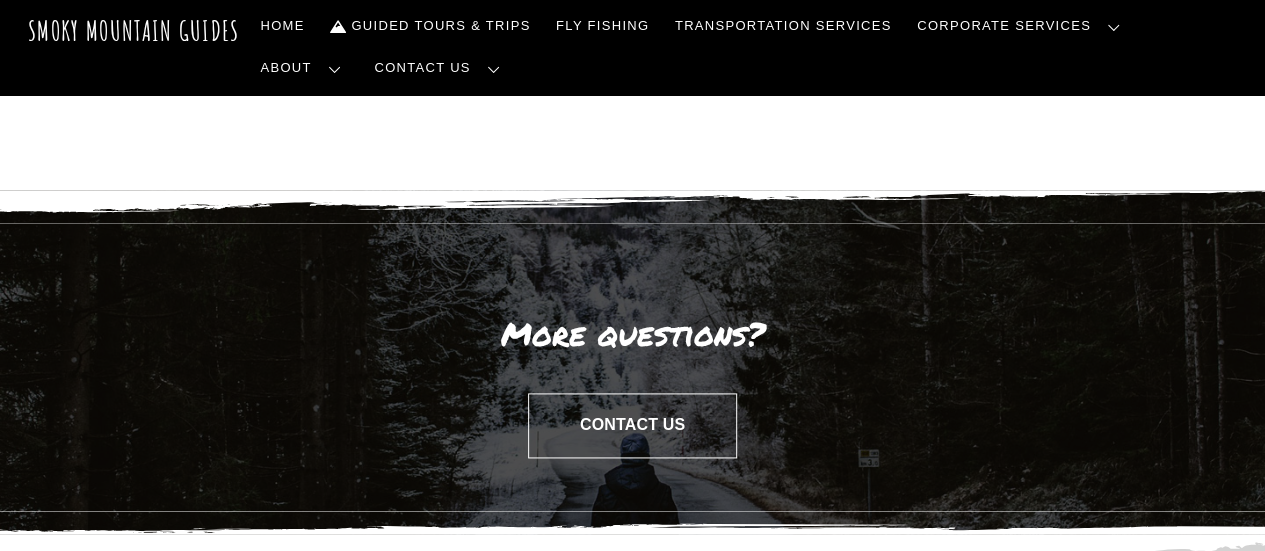 scroll, scrollTop: 1502, scrollLeft: 0, axis: vertical 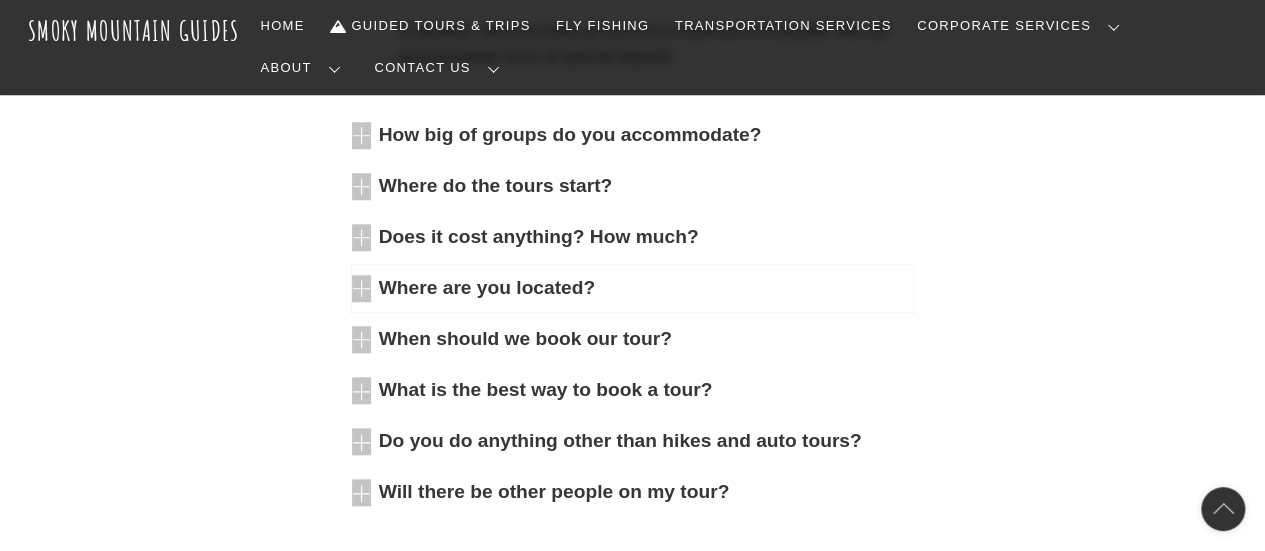 click at bounding box center [361, 288] 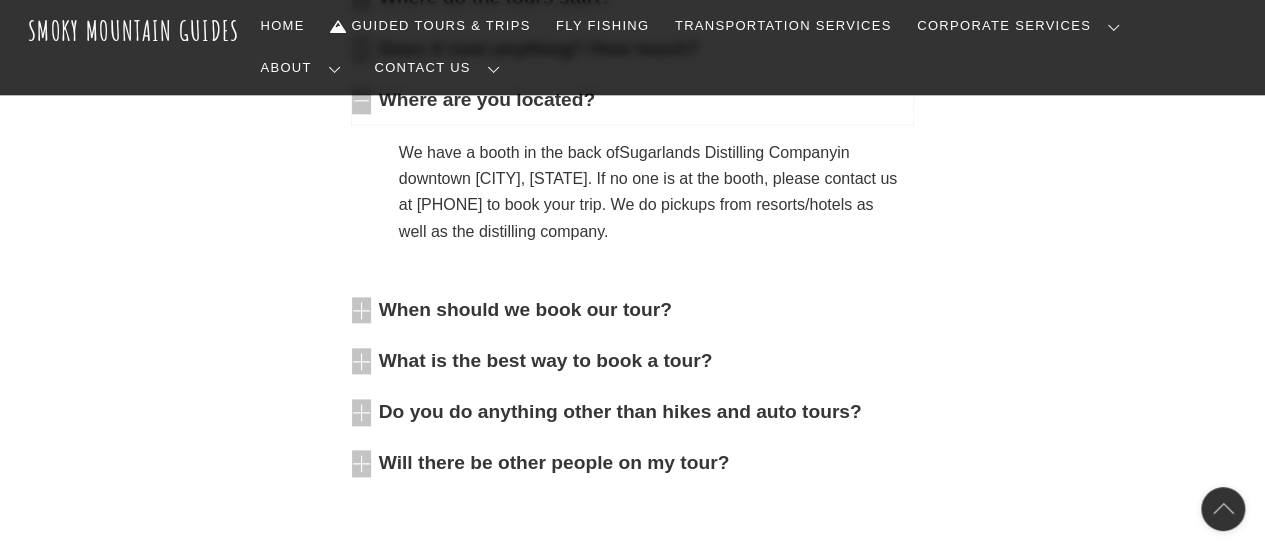 scroll, scrollTop: 1081, scrollLeft: 0, axis: vertical 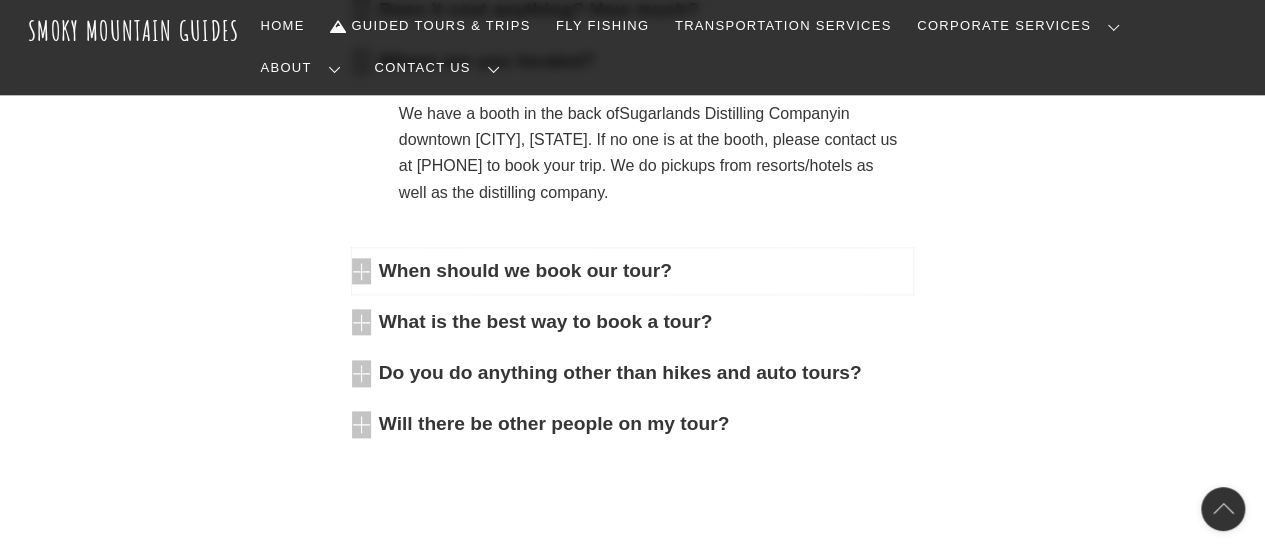 click at bounding box center (361, 271) 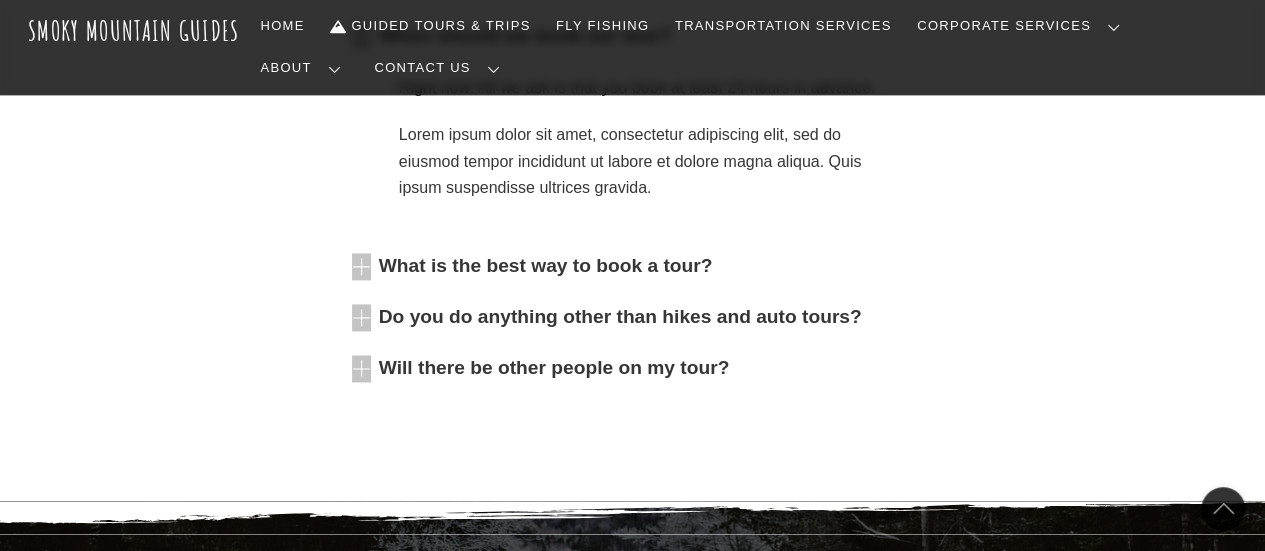scroll, scrollTop: 1388, scrollLeft: 0, axis: vertical 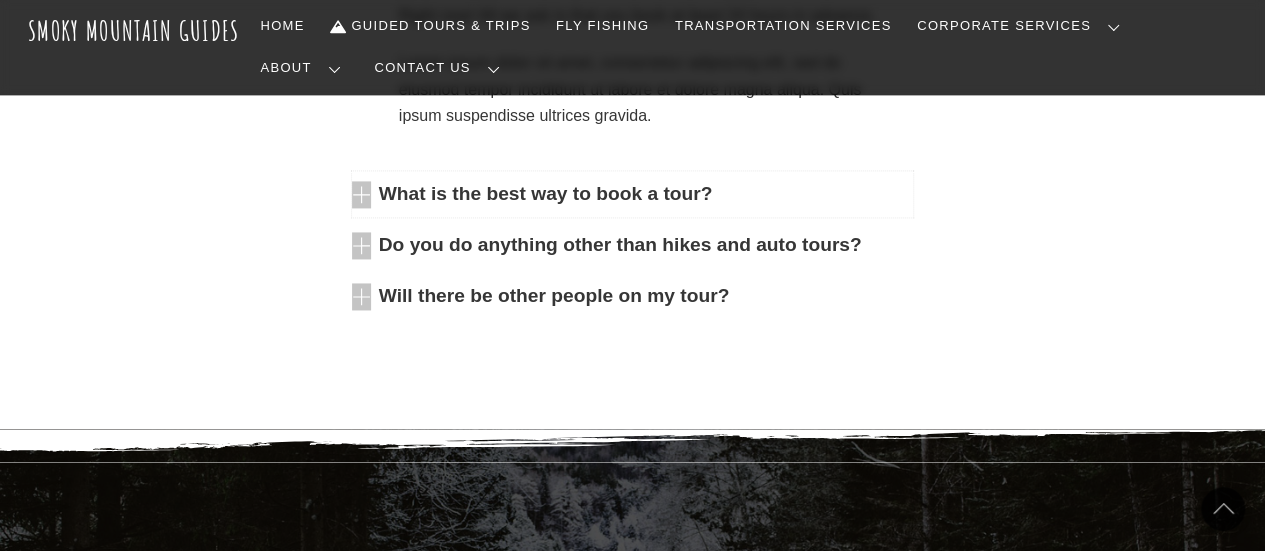 click at bounding box center (361, 194) 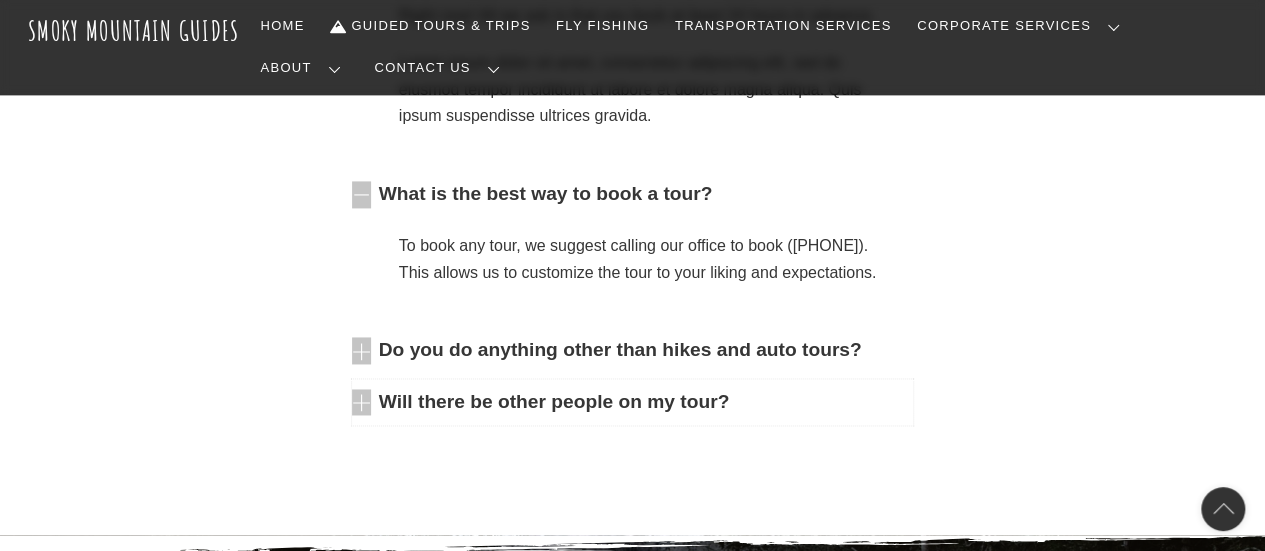 click at bounding box center [361, 402] 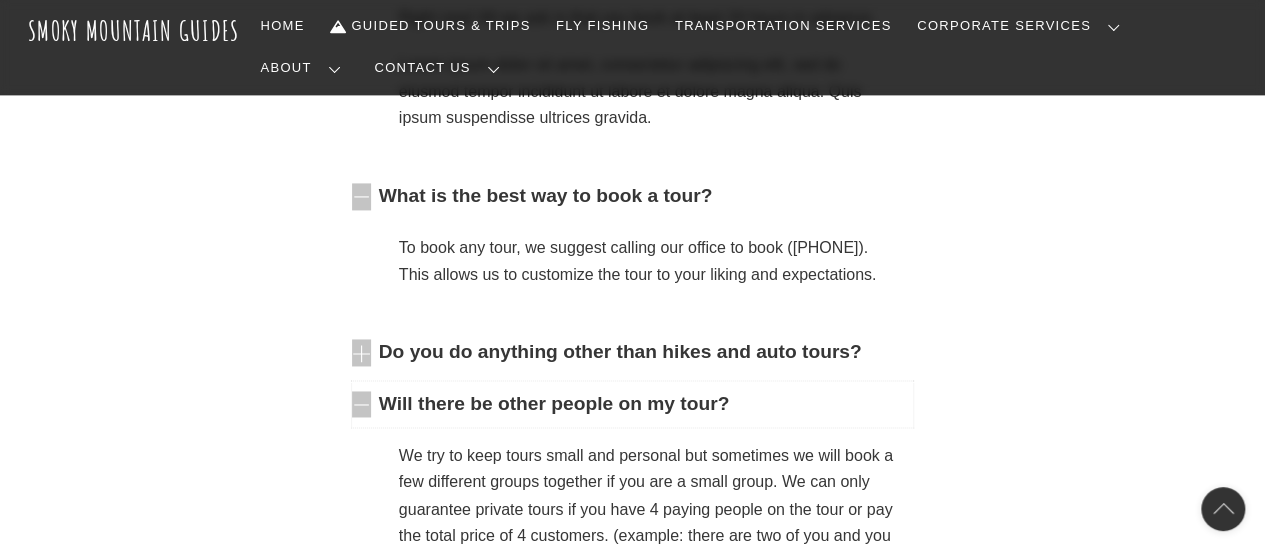 scroll, scrollTop: 1381, scrollLeft: 0, axis: vertical 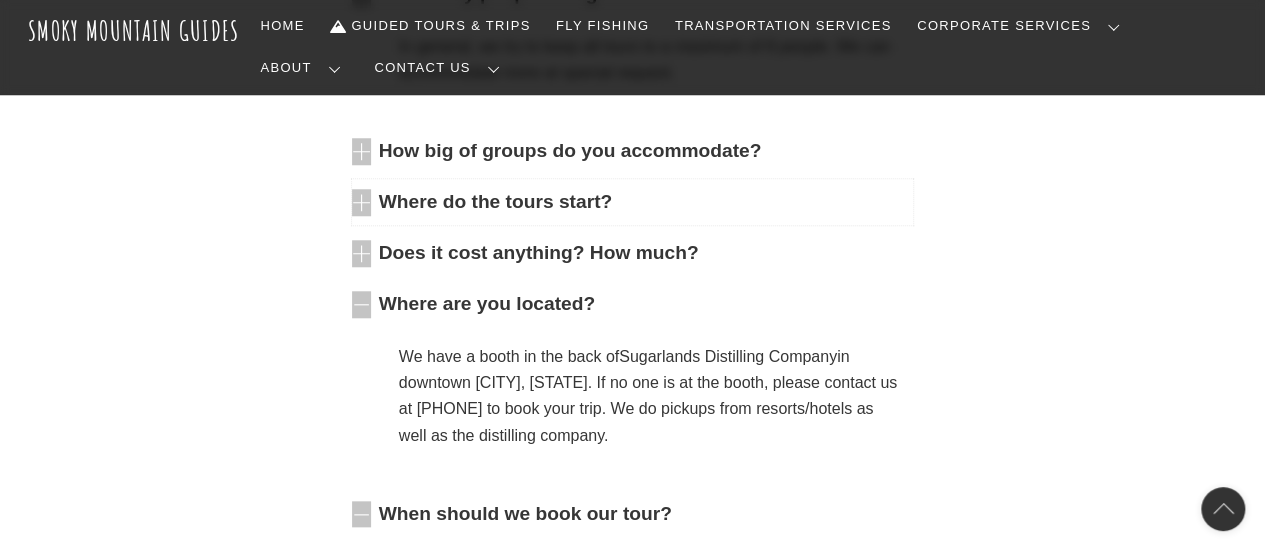 click at bounding box center (361, 202) 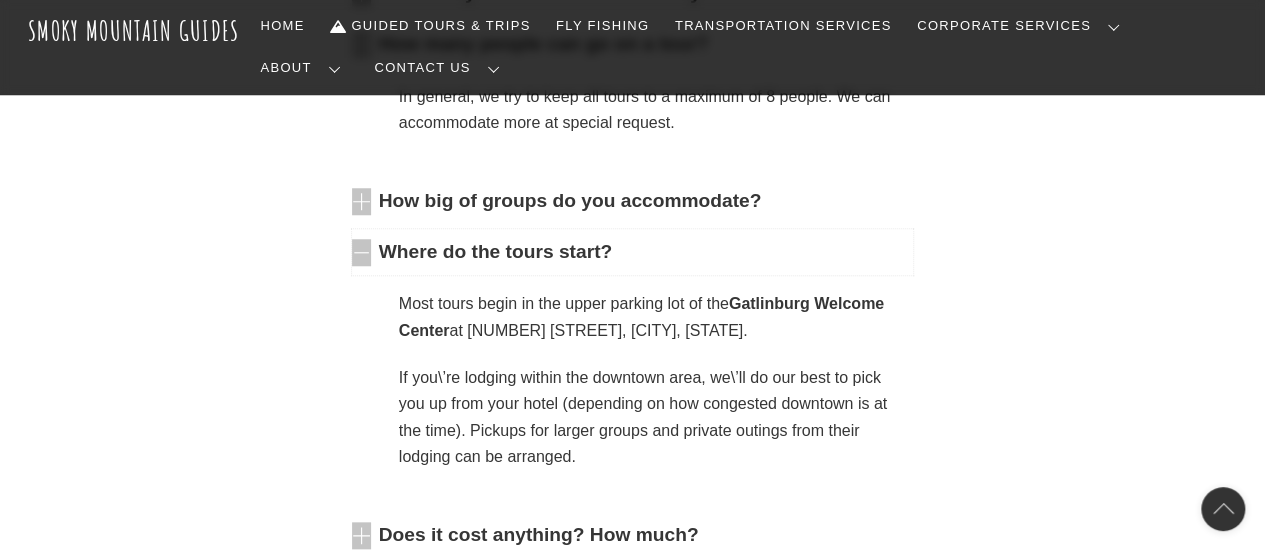 scroll, scrollTop: 735, scrollLeft: 0, axis: vertical 